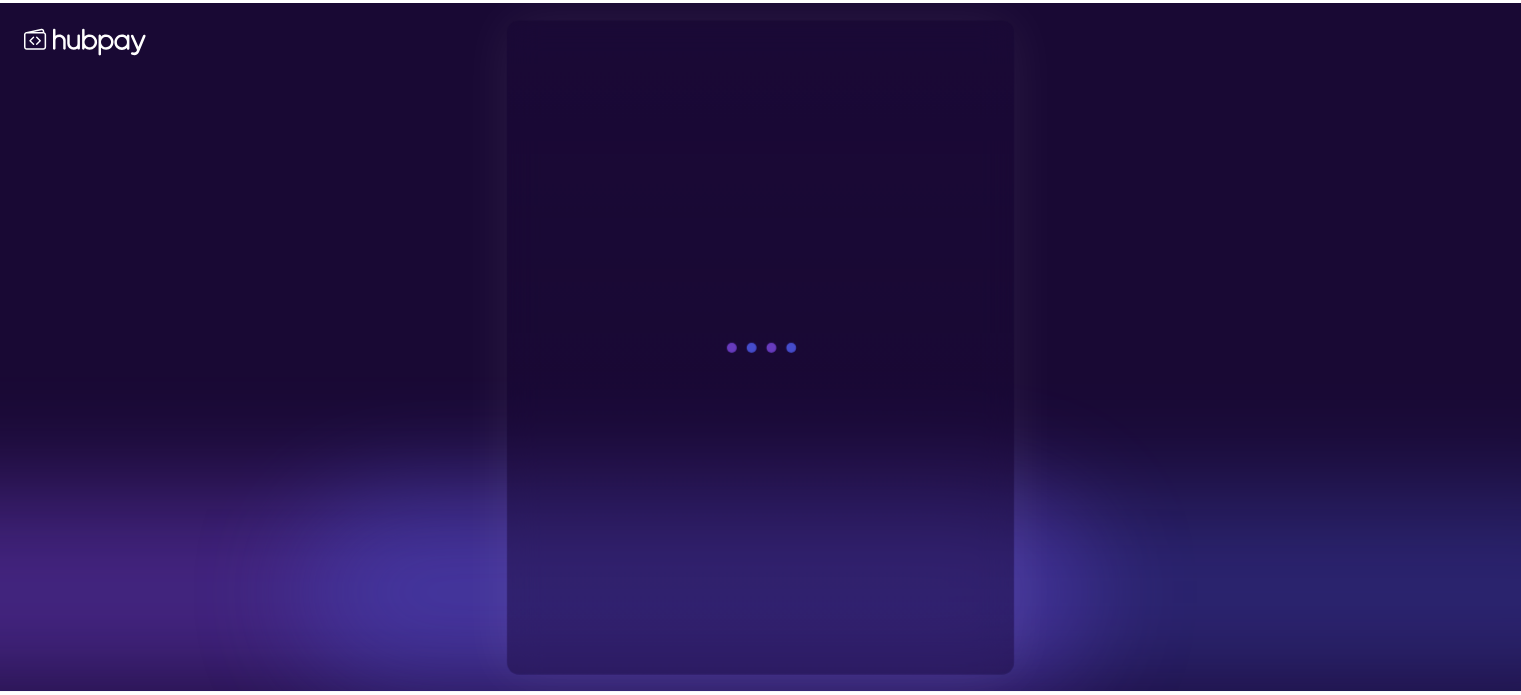 scroll, scrollTop: 0, scrollLeft: 0, axis: both 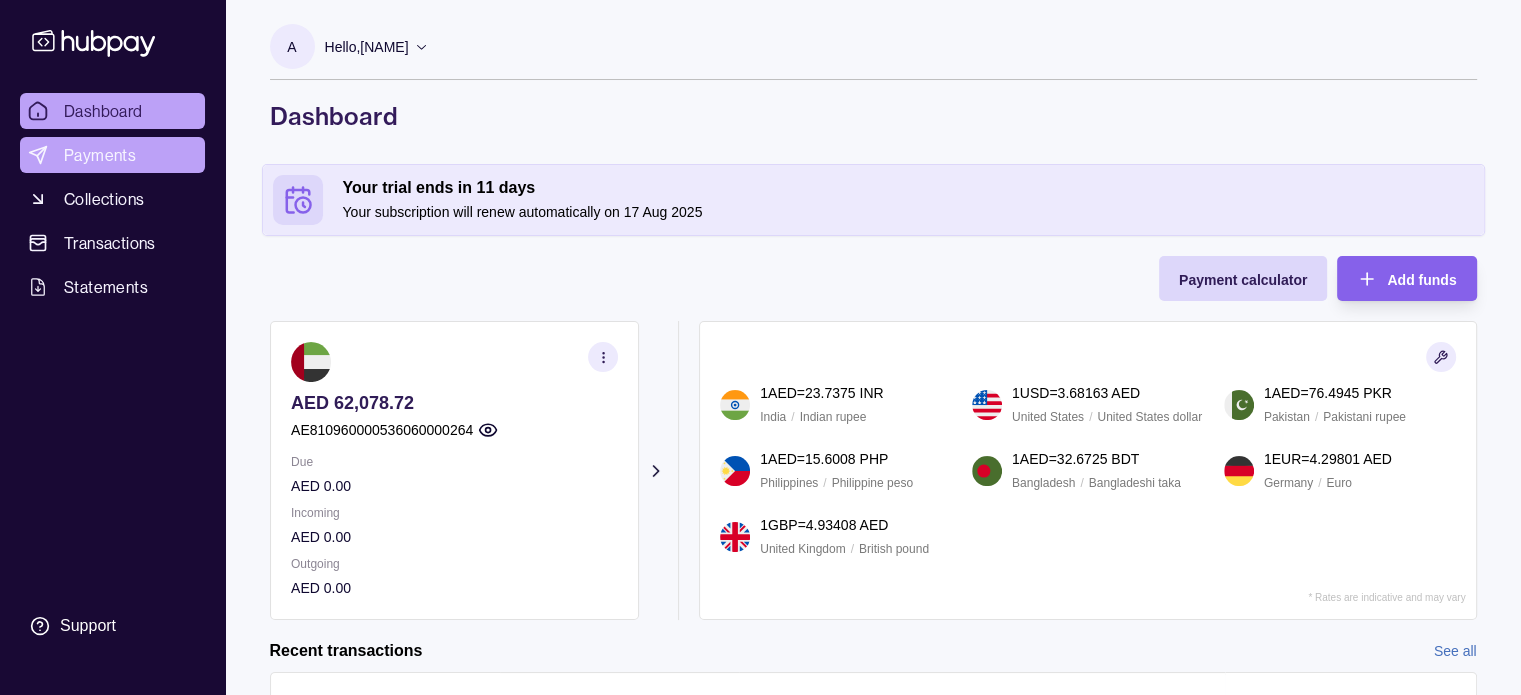 click on "Payments" at bounding box center (100, 155) 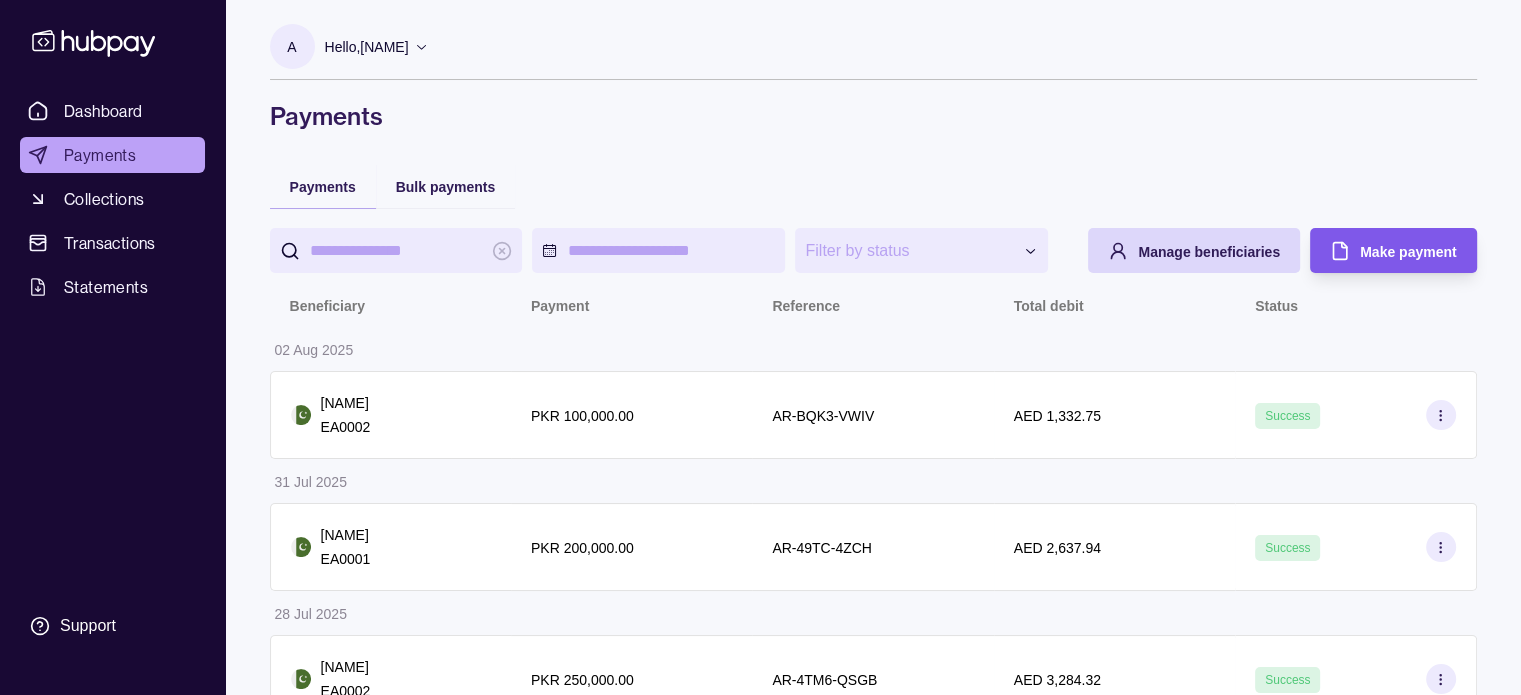 click on "Make payment" at bounding box center [1408, 252] 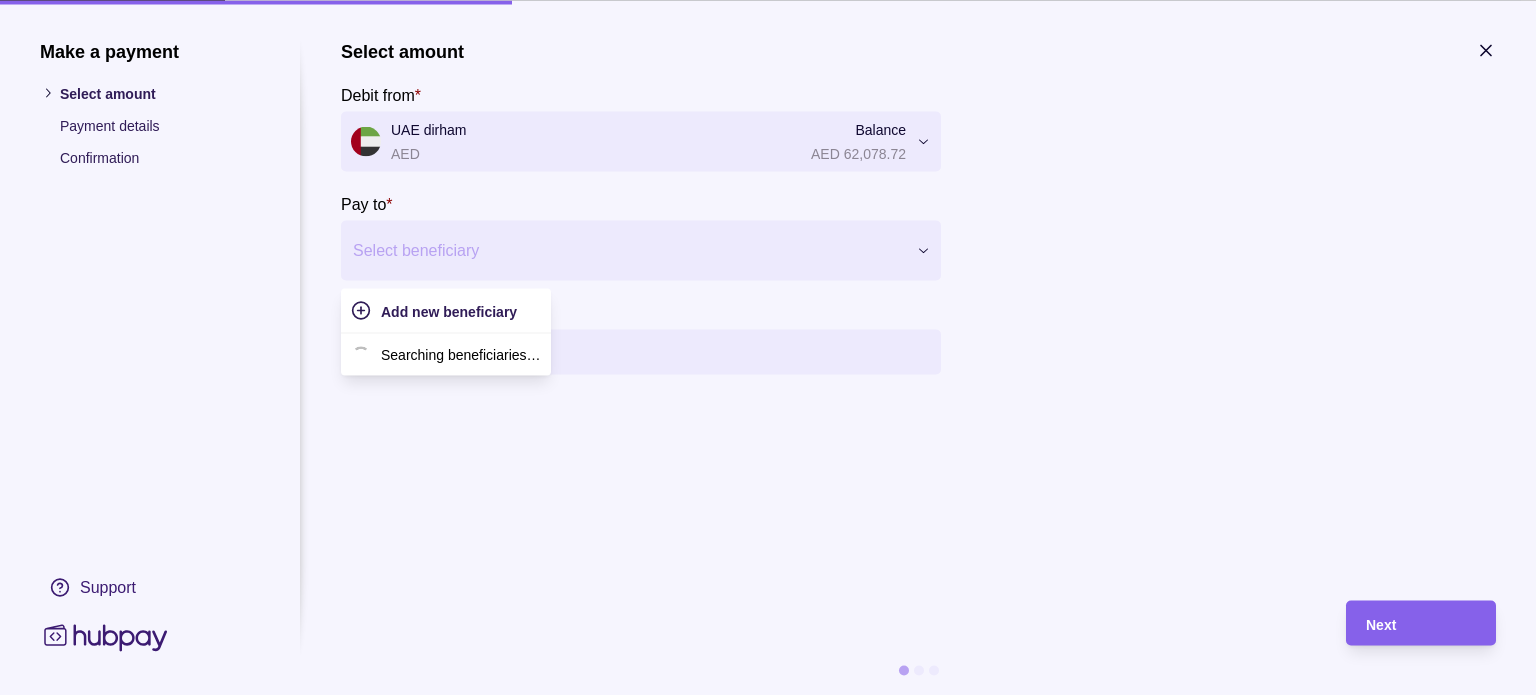 click at bounding box center (628, 250) 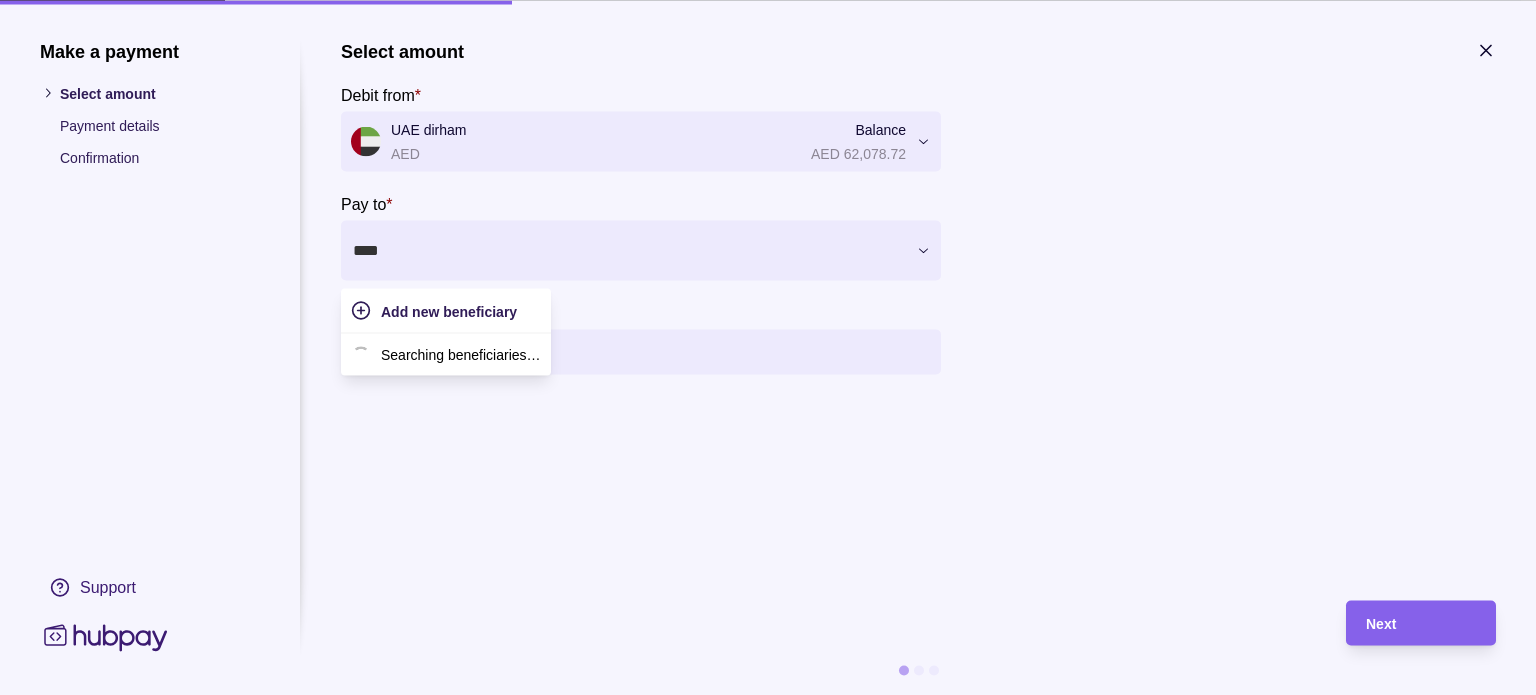 type on "*****" 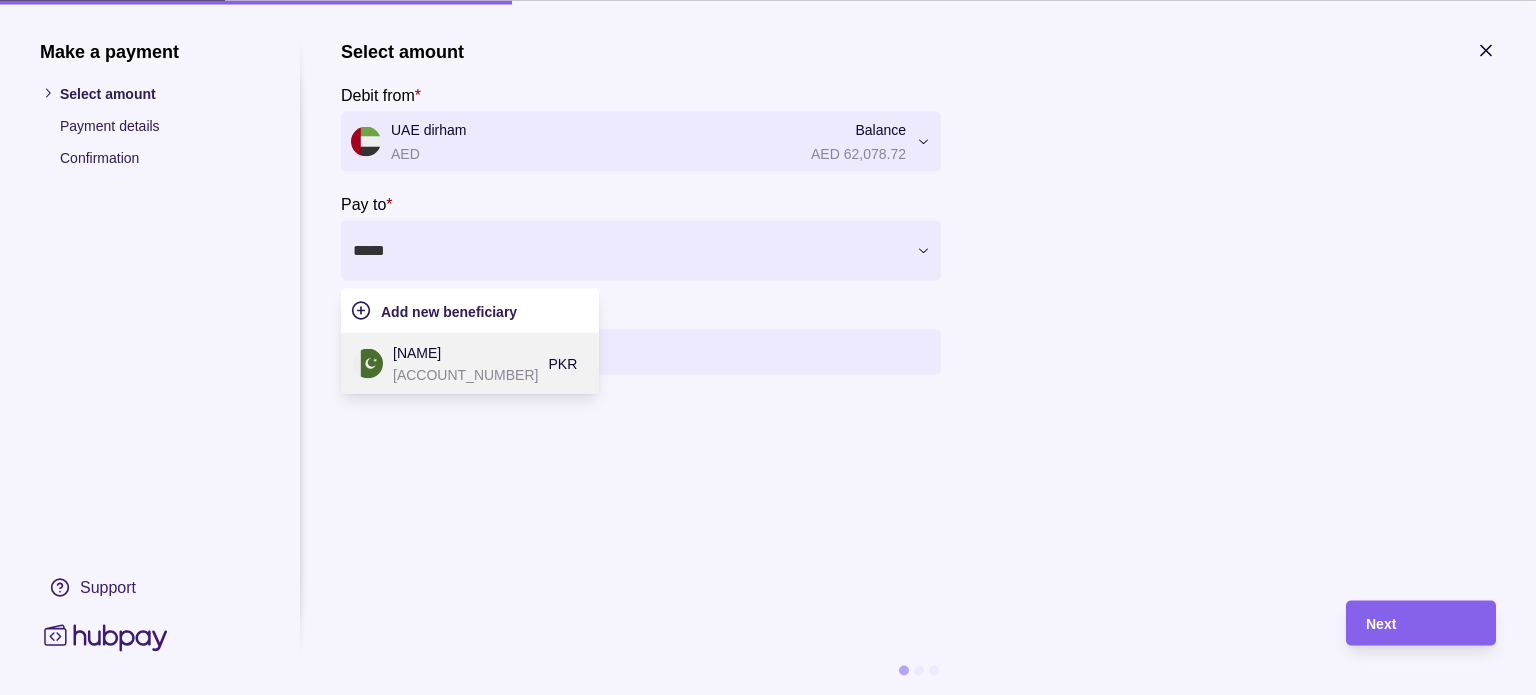 click on "[NAME]" at bounding box center [465, 352] 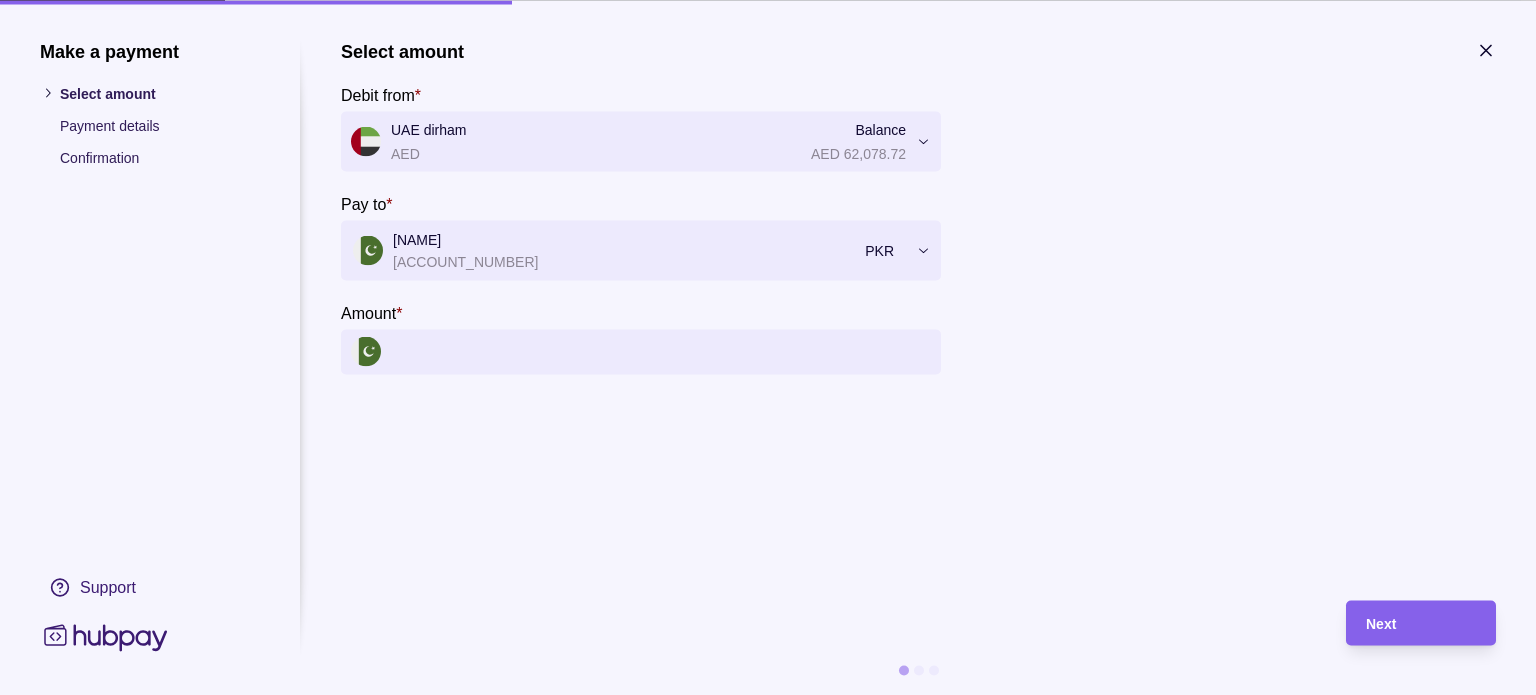click on "Amount  *" at bounding box center (661, 351) 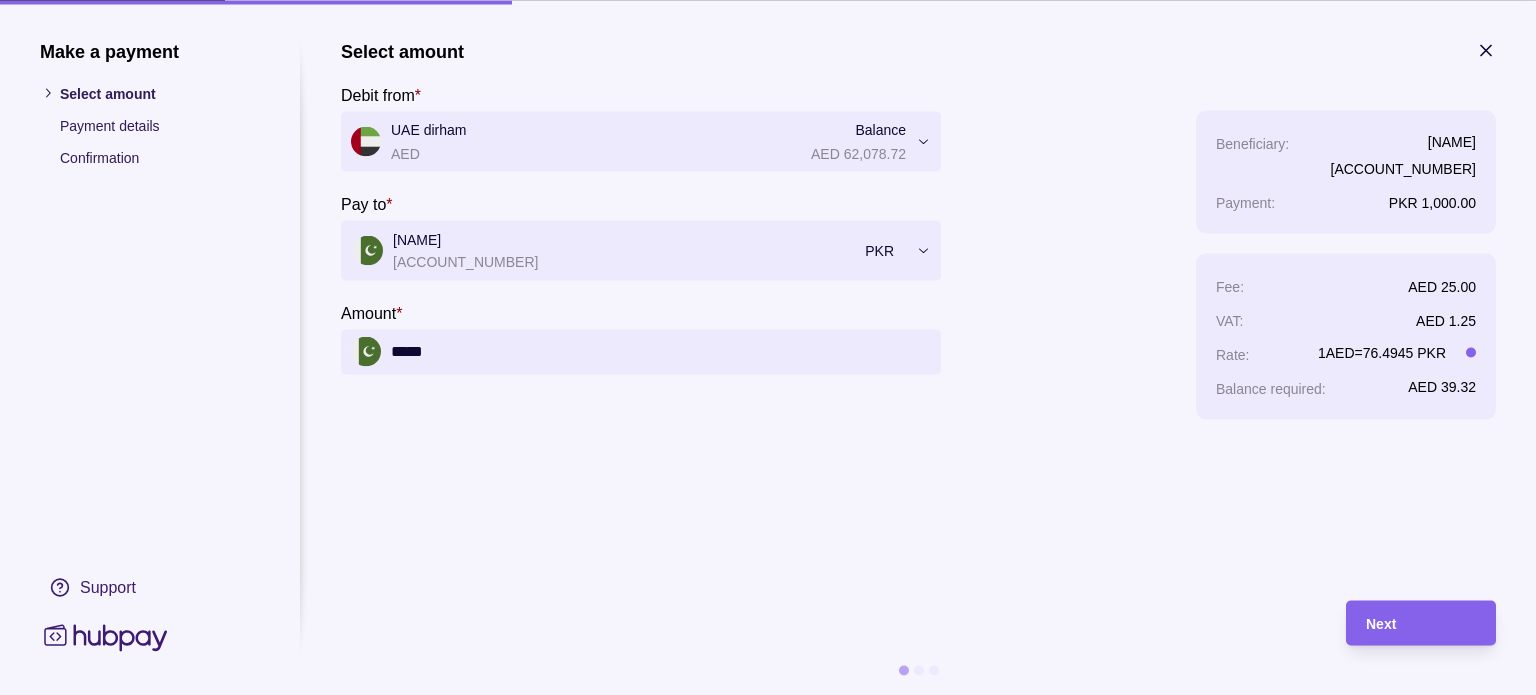 click on "*****" at bounding box center (661, 351) 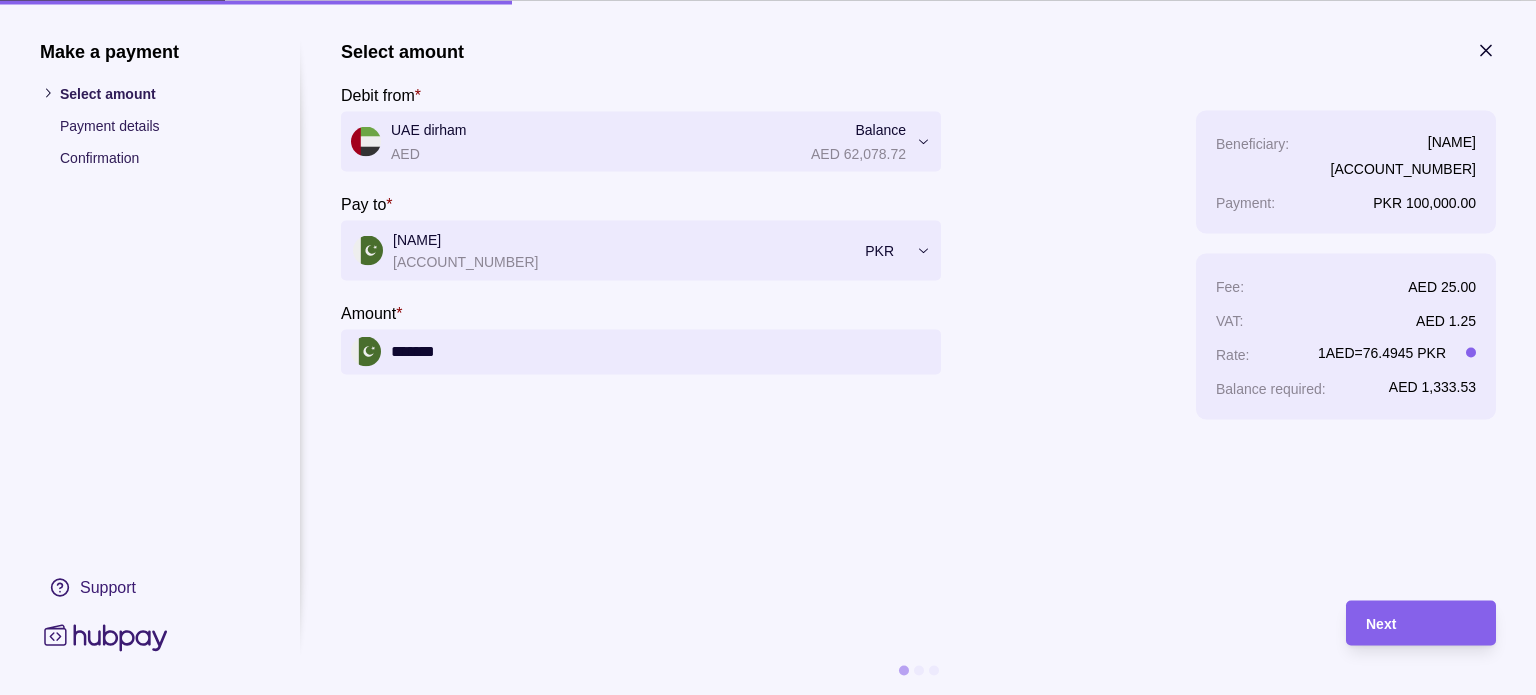 type on "*******" 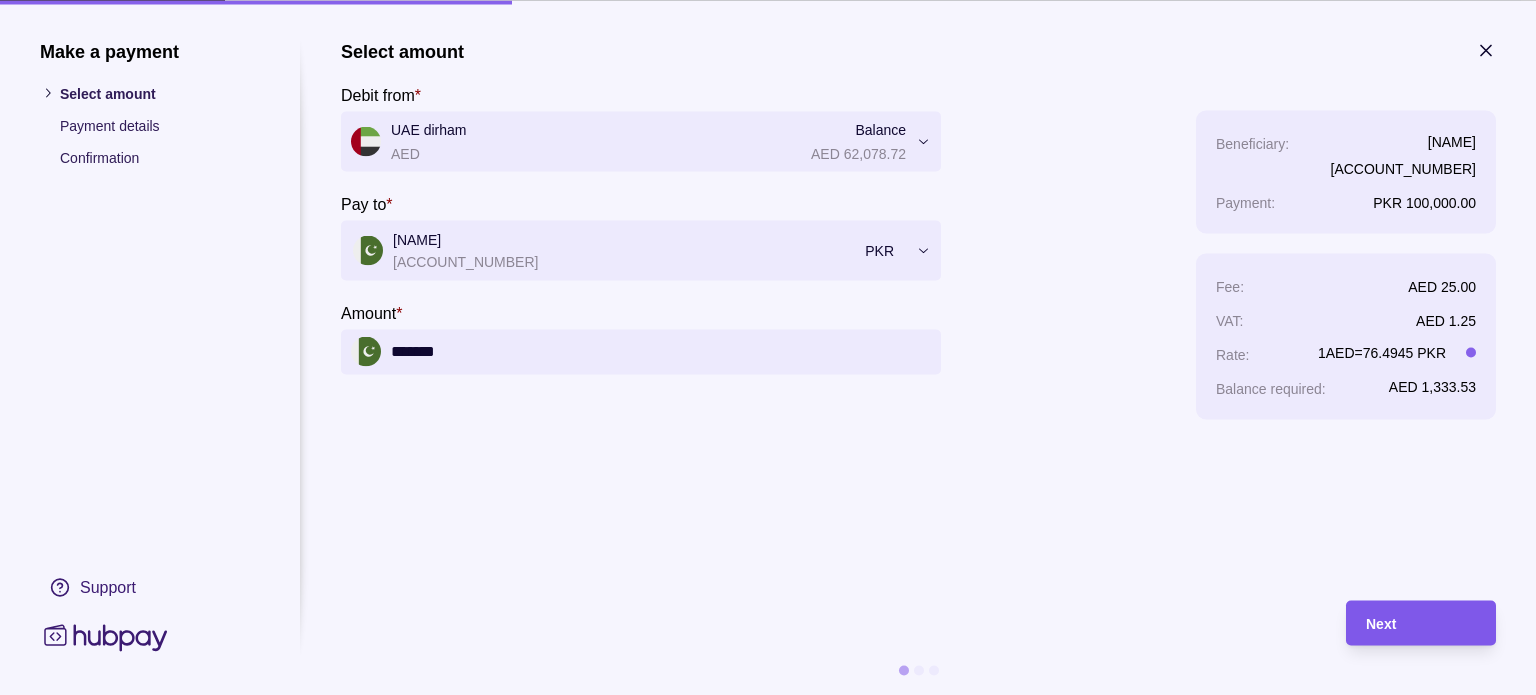 click on "Next" at bounding box center (1421, 623) 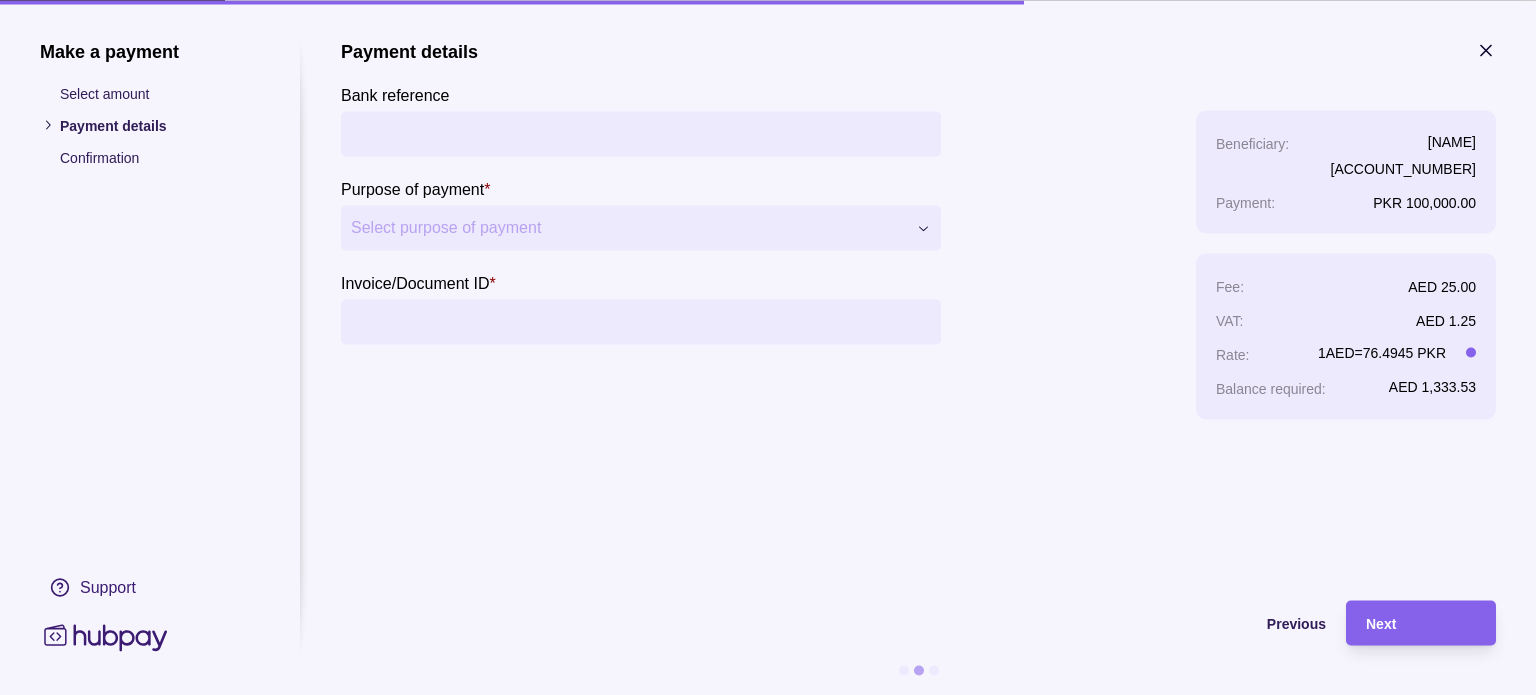 click on "Bank reference" at bounding box center (641, 133) 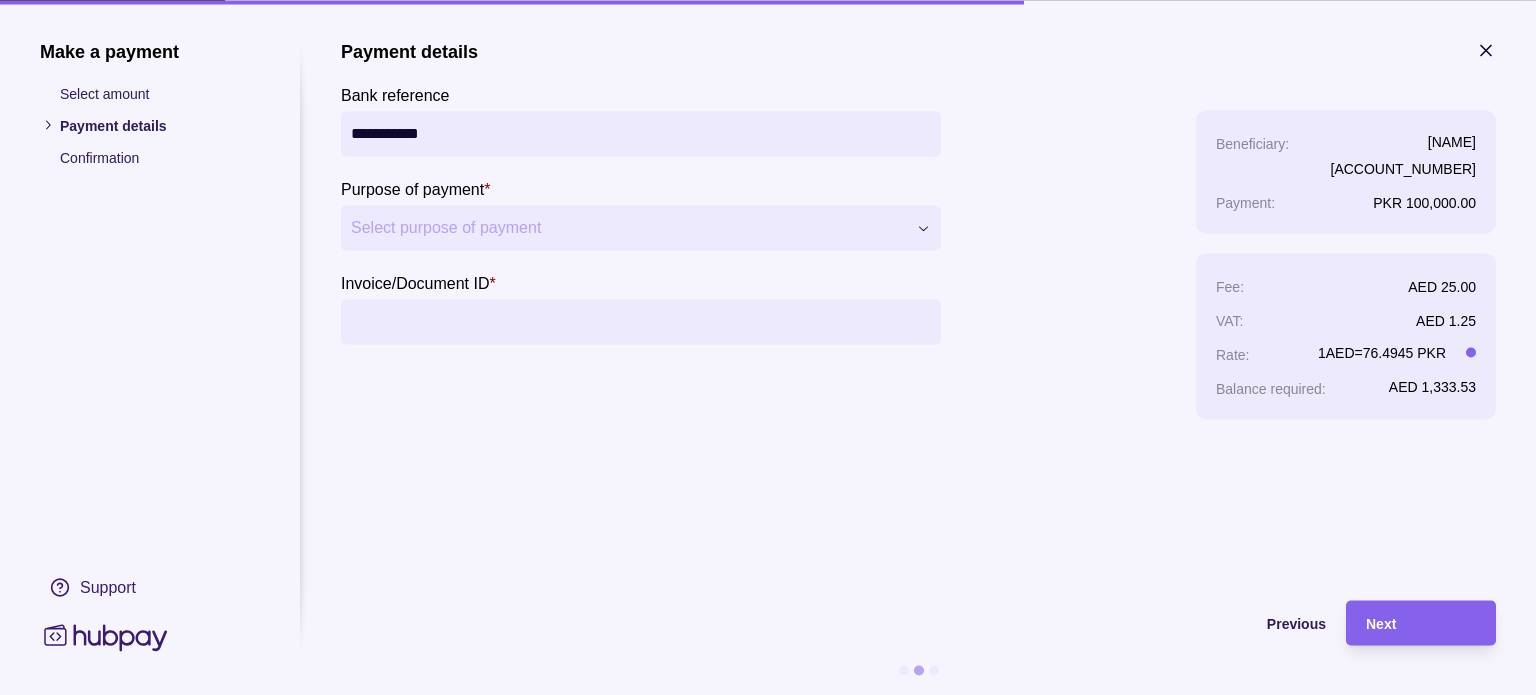 type on "**********" 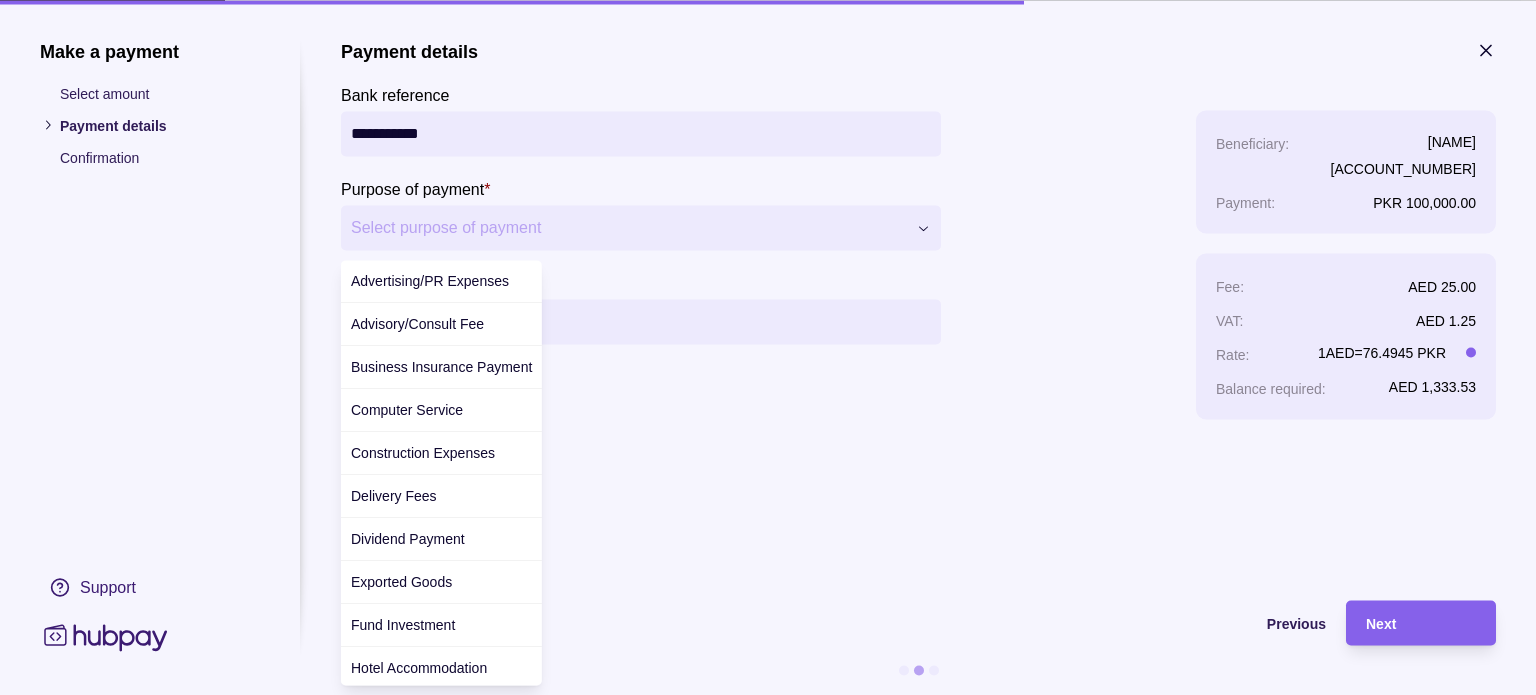 scroll, scrollTop: 708, scrollLeft: 0, axis: vertical 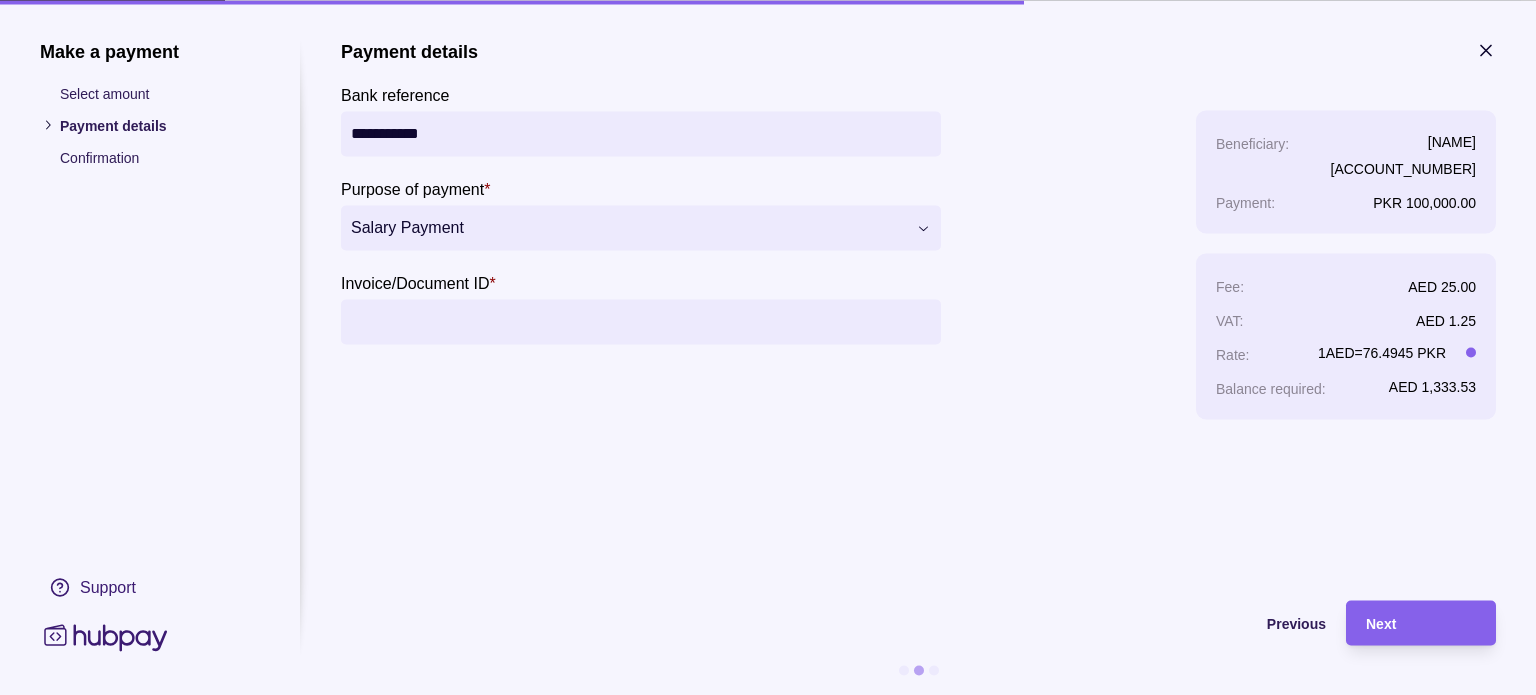 click on "Invoice/Document ID  *" at bounding box center (641, 321) 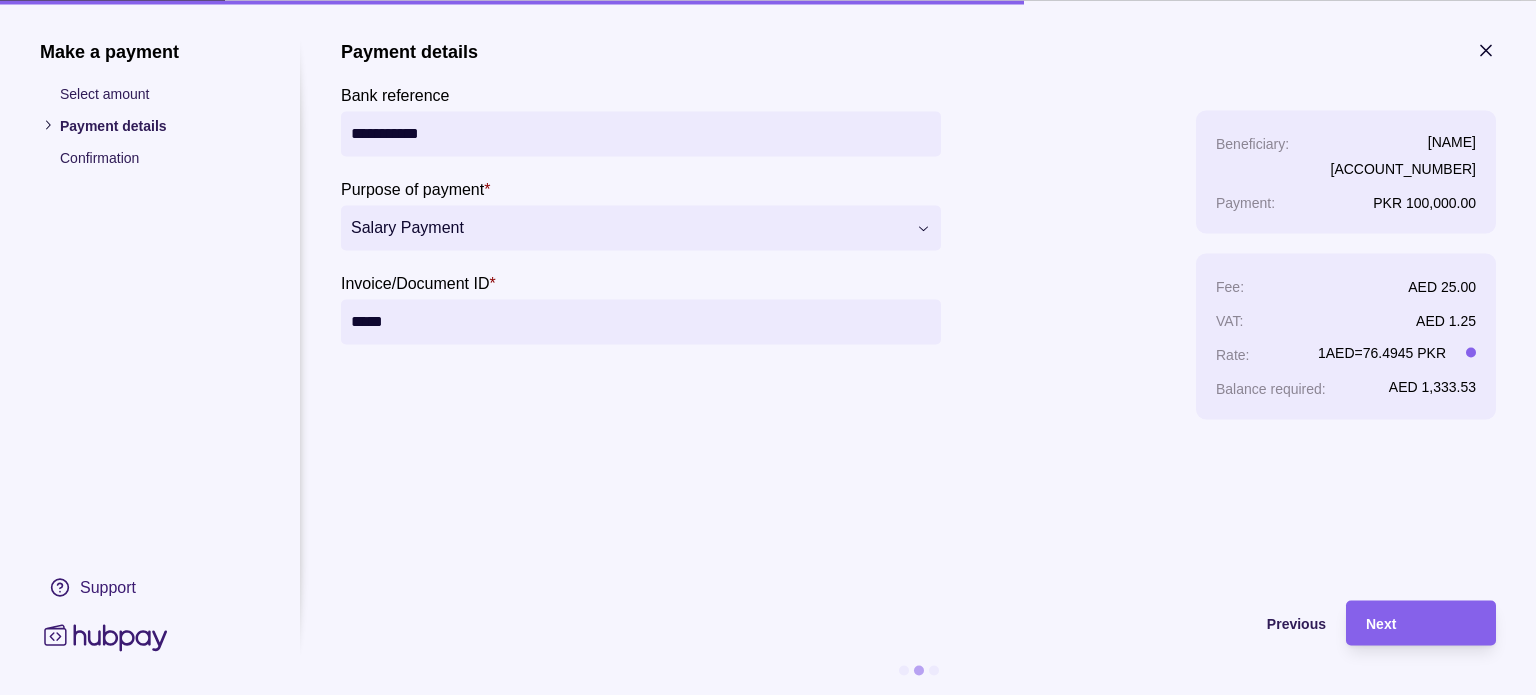 type on "*****" 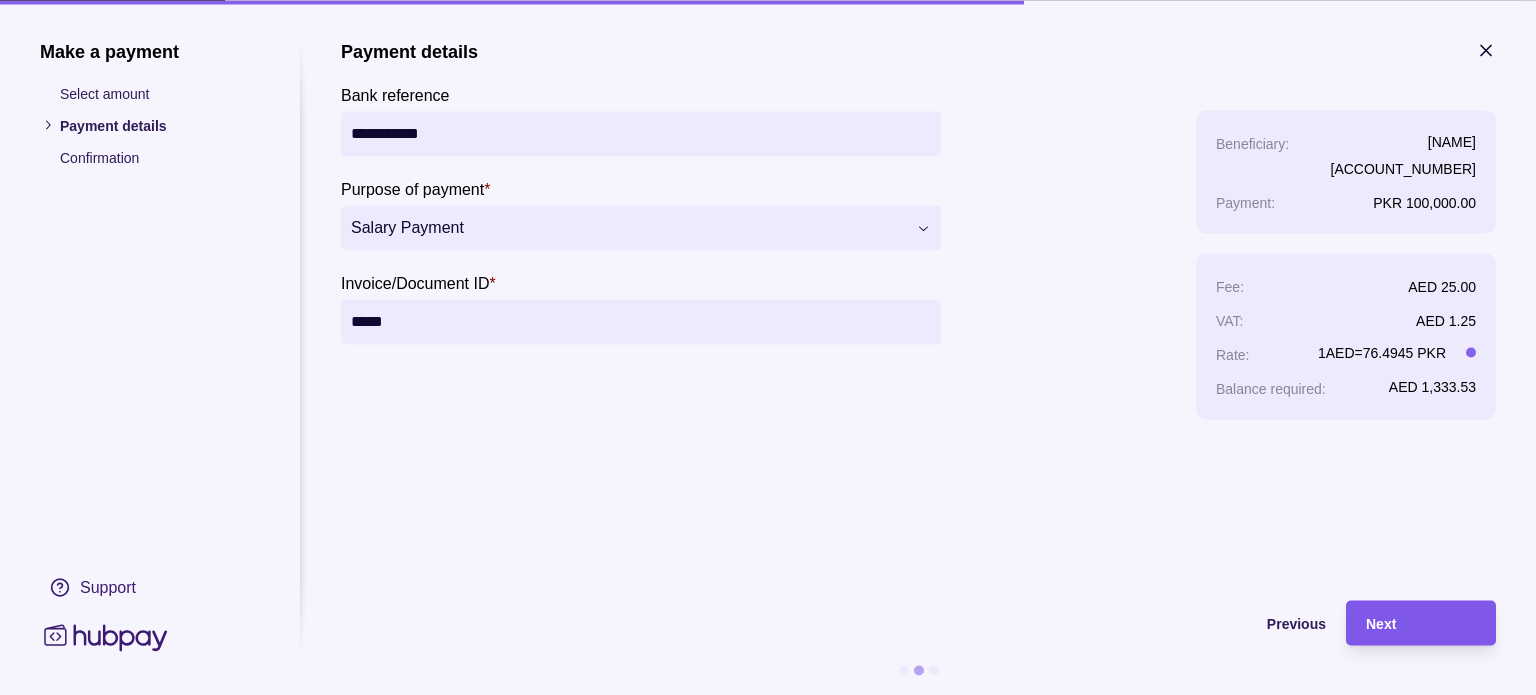 click on "Next" at bounding box center (1421, 623) 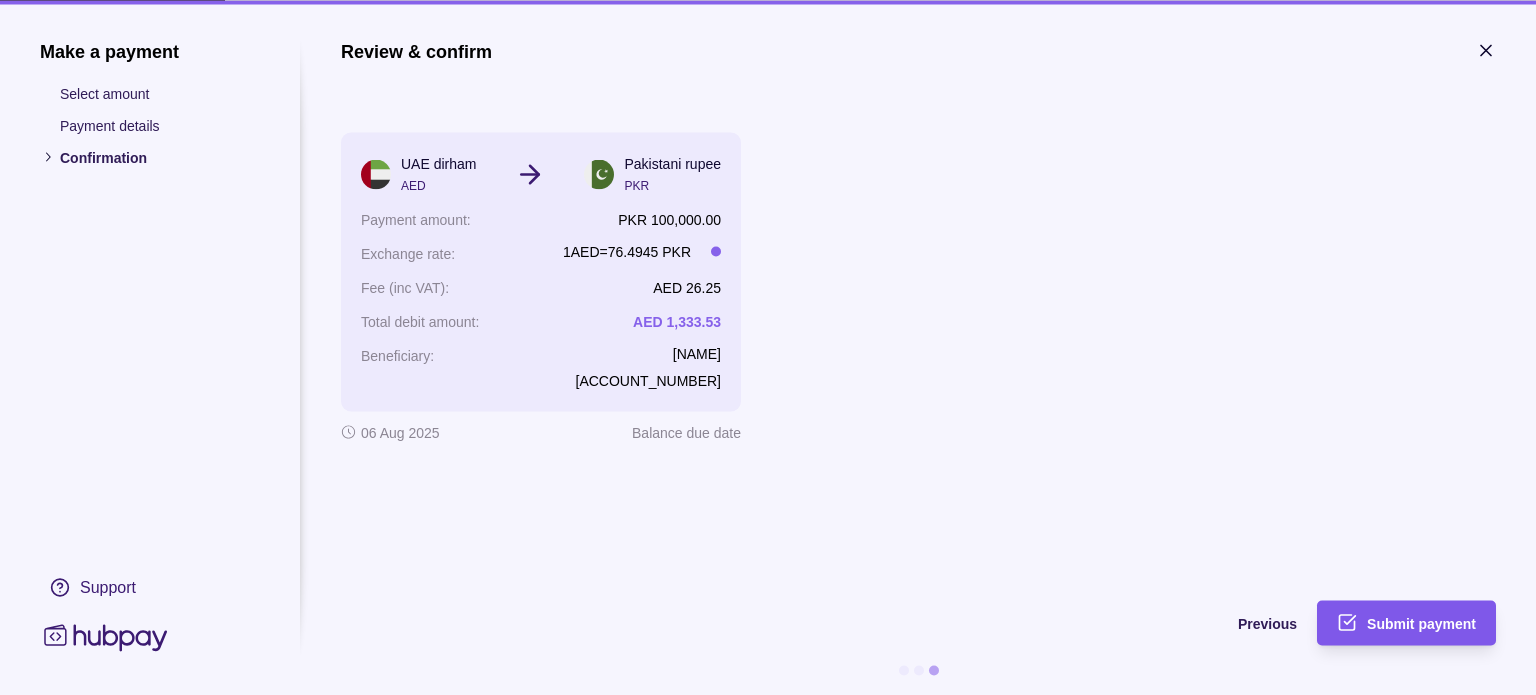 click on "Submit payment" at bounding box center (1421, 624) 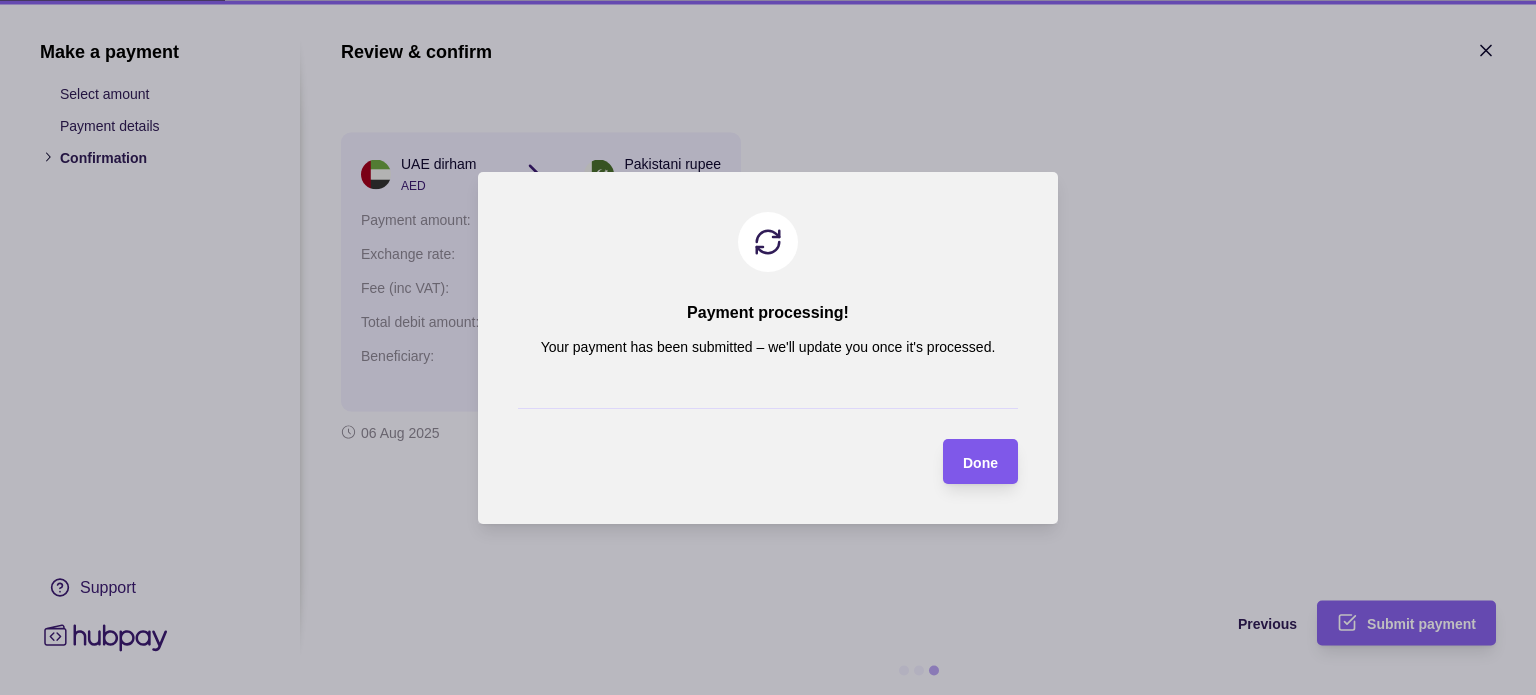 click on "Done" at bounding box center (980, 462) 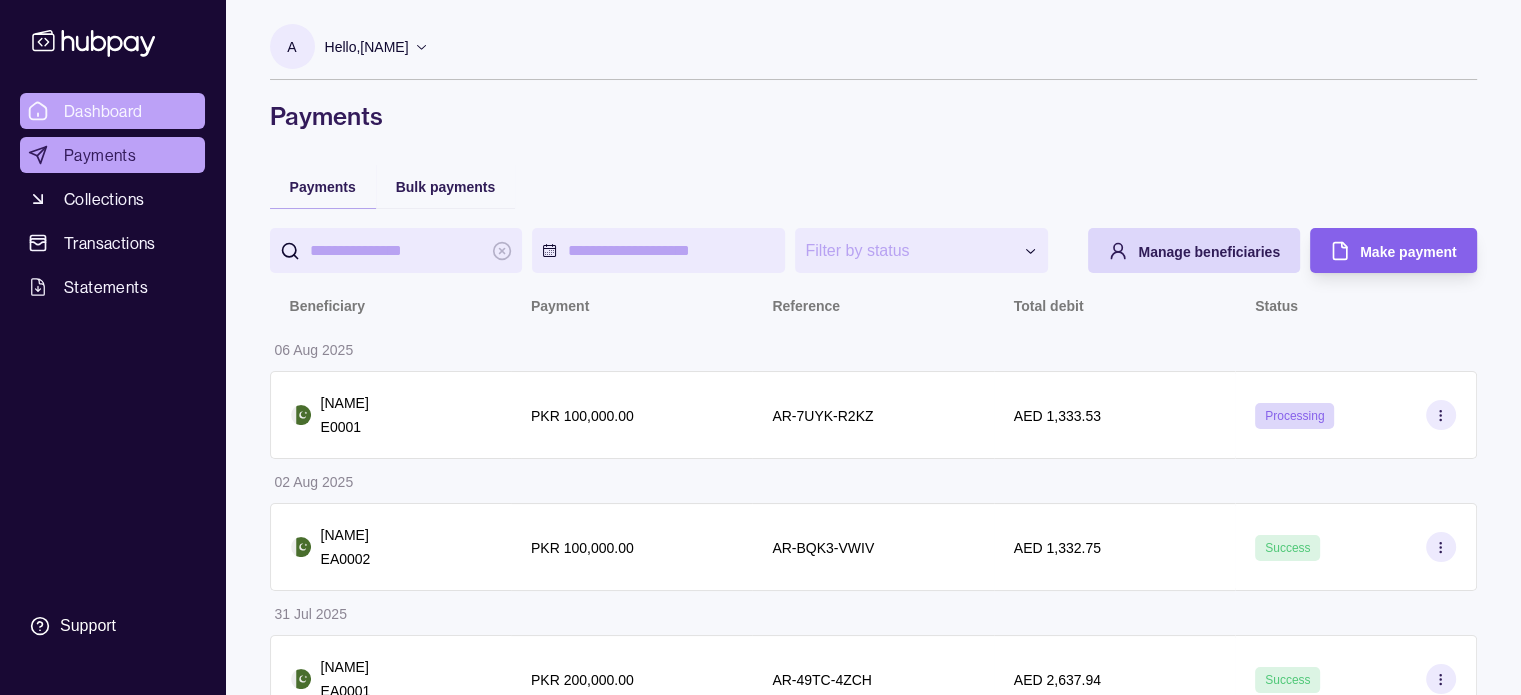 click on "Dashboard" at bounding box center (103, 111) 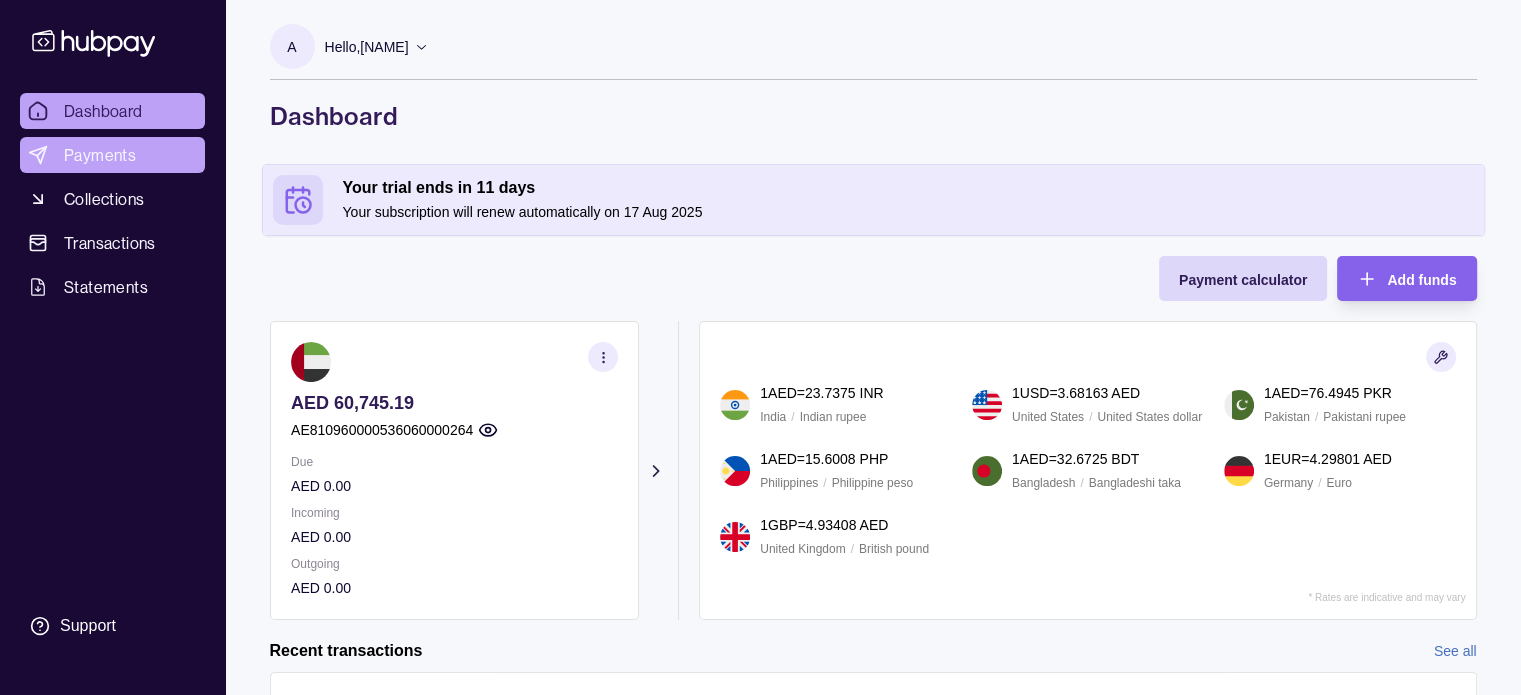 click on "Payments" at bounding box center (100, 155) 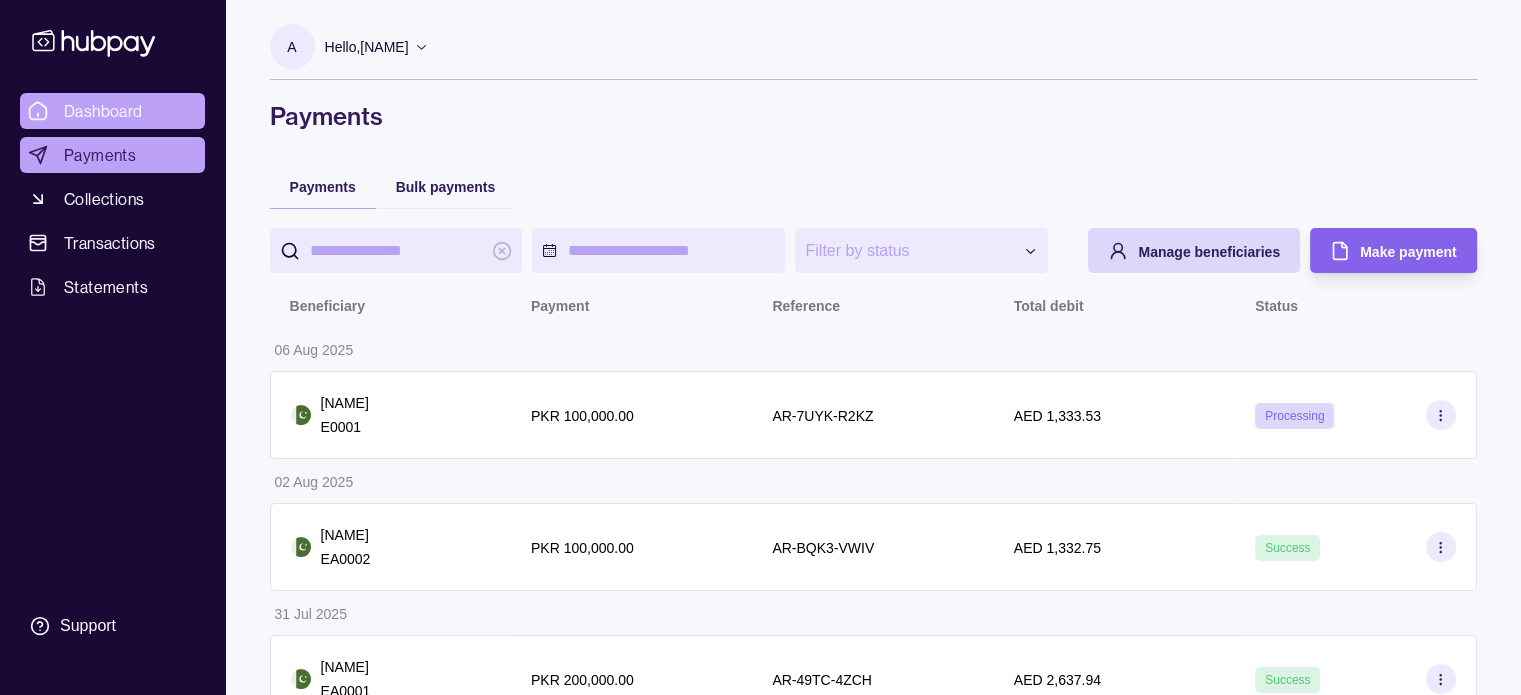 click on "Dashboard" at bounding box center (103, 111) 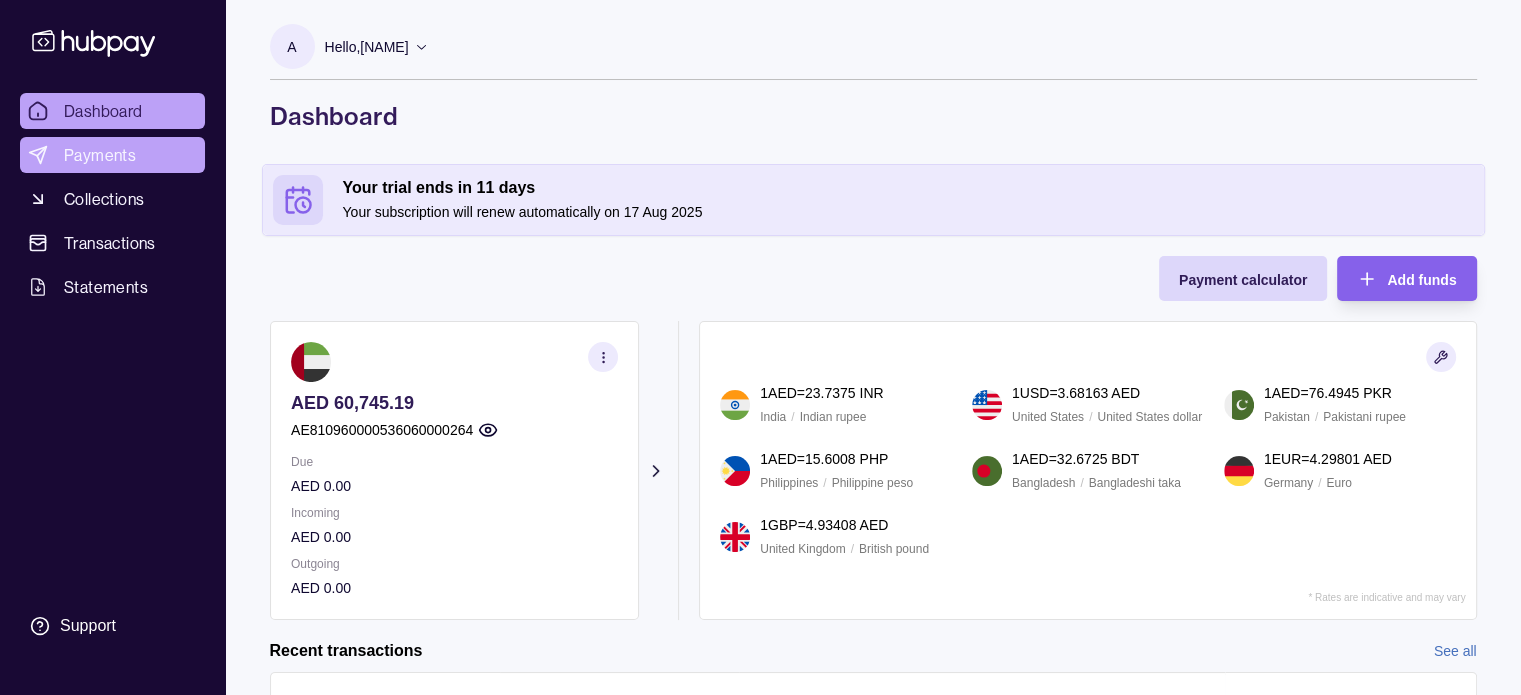 click on "Payments" at bounding box center [100, 155] 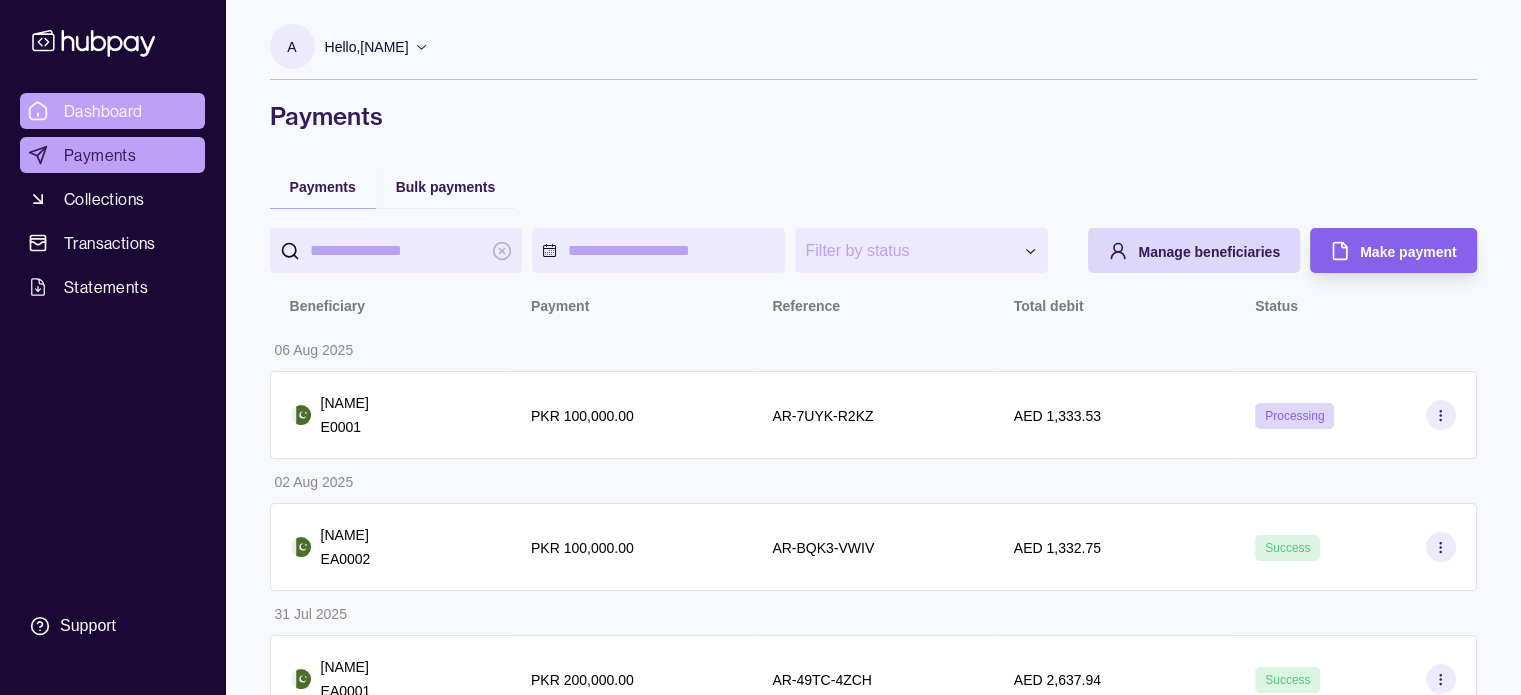click on "Dashboard" at bounding box center [103, 111] 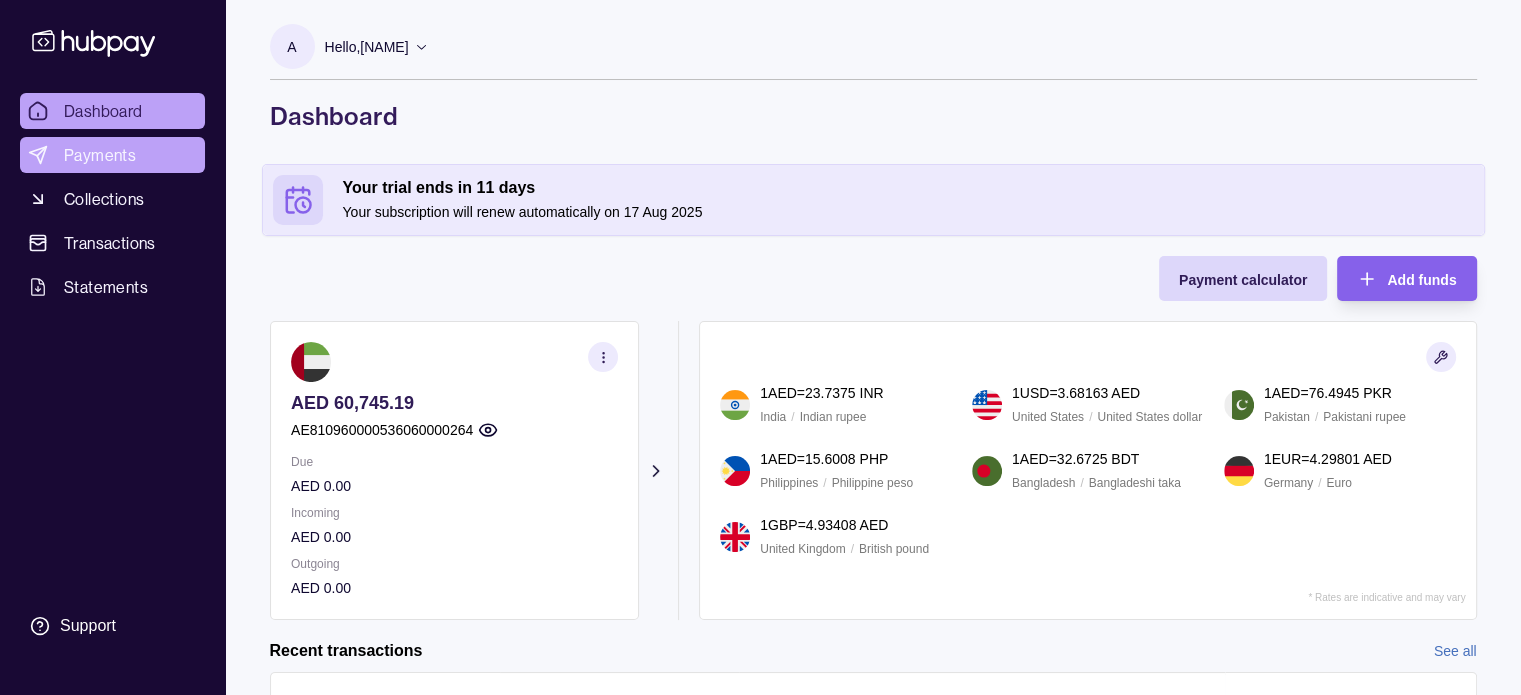 click on "Payments" at bounding box center (100, 155) 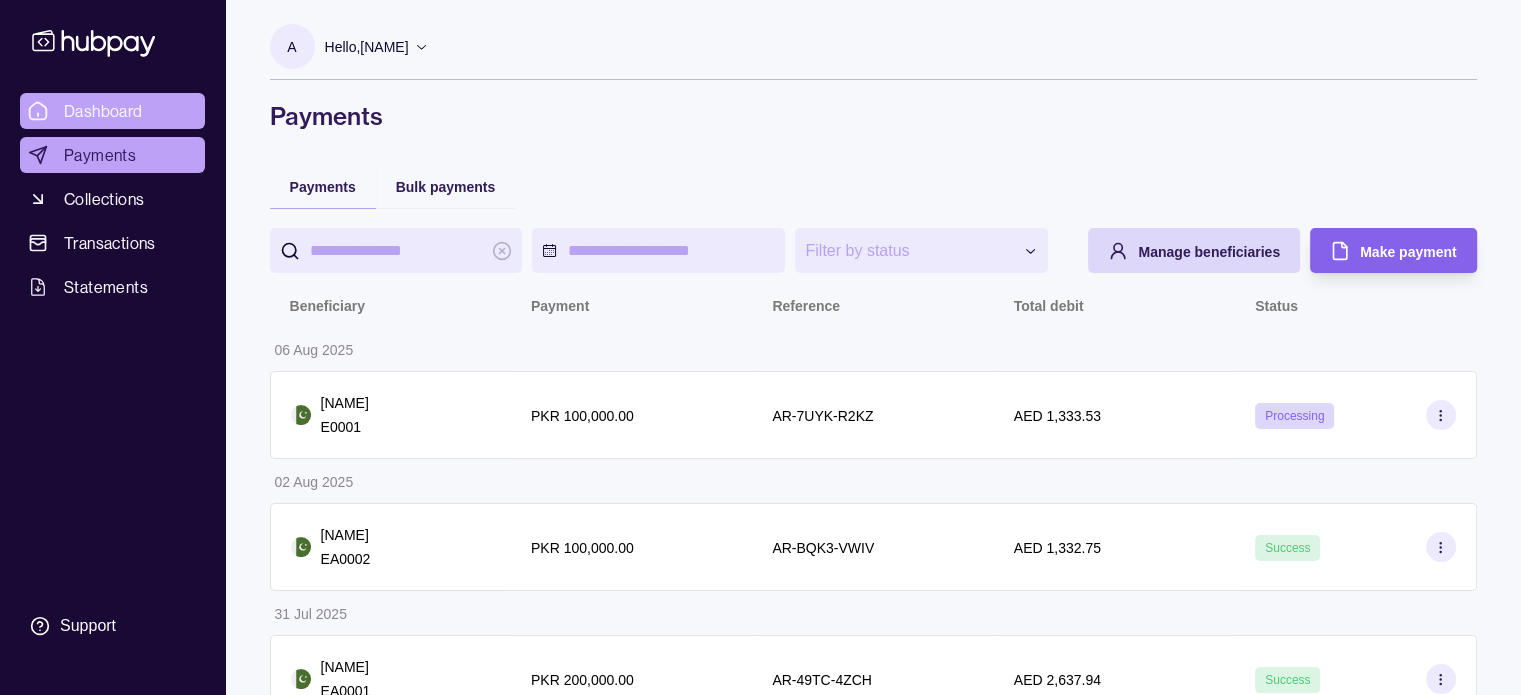 click on "Dashboard" at bounding box center [103, 111] 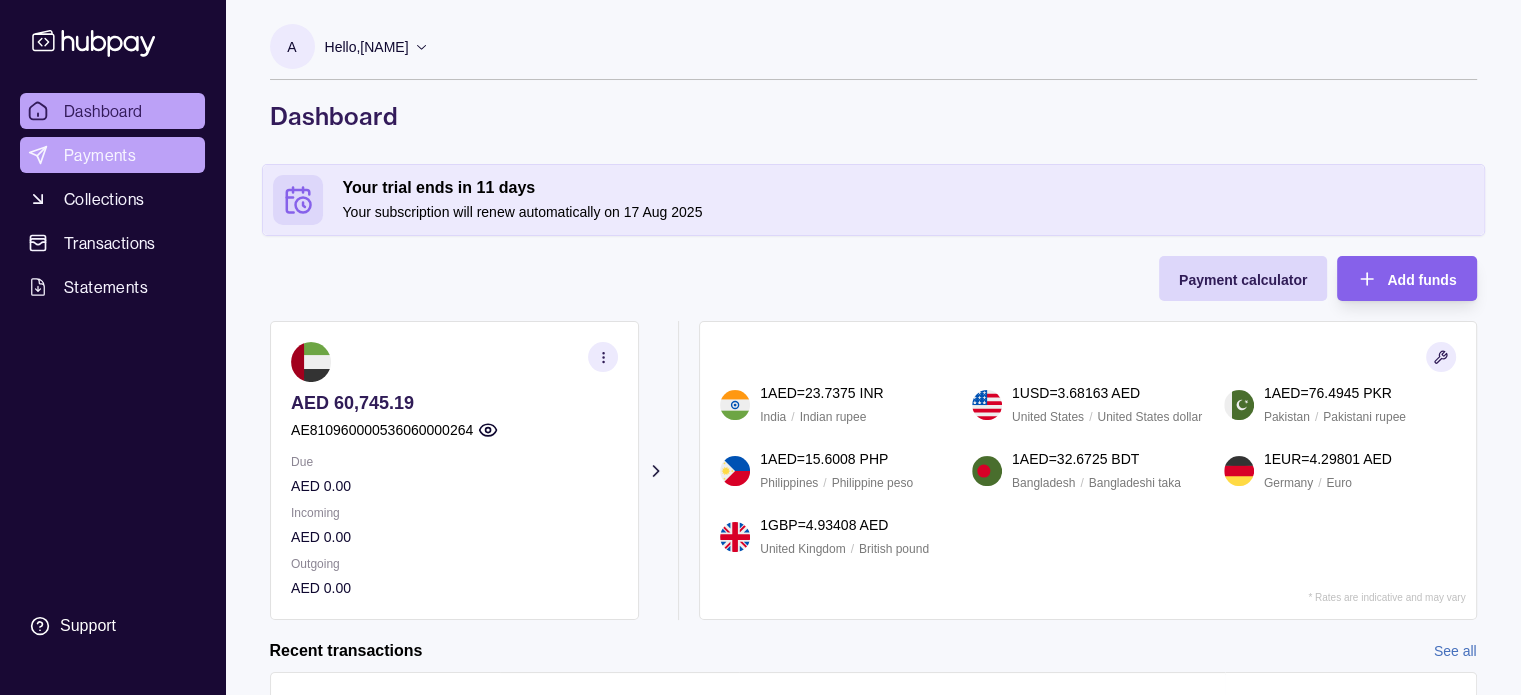 click on "Payments" at bounding box center (100, 155) 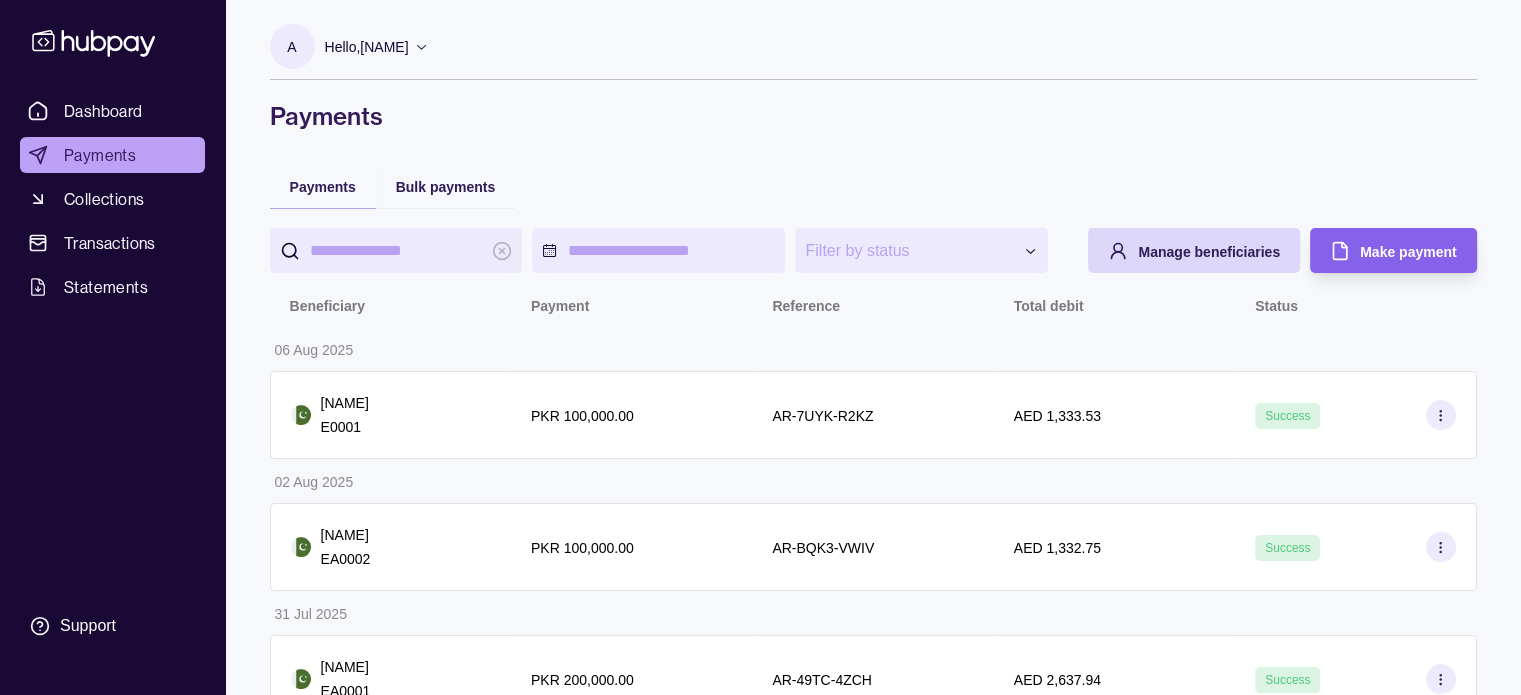 click on "Payments" at bounding box center [873, 116] 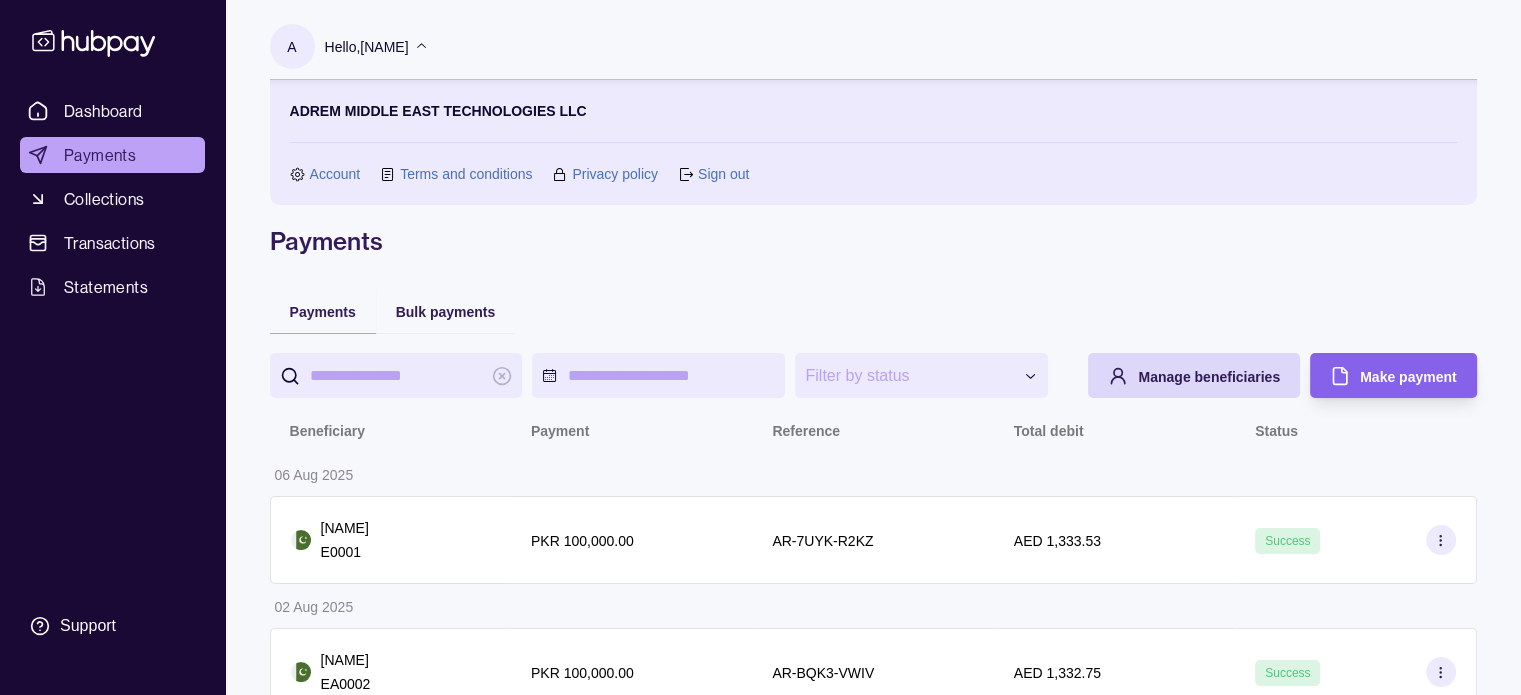 click on "Sign out" at bounding box center (723, 174) 